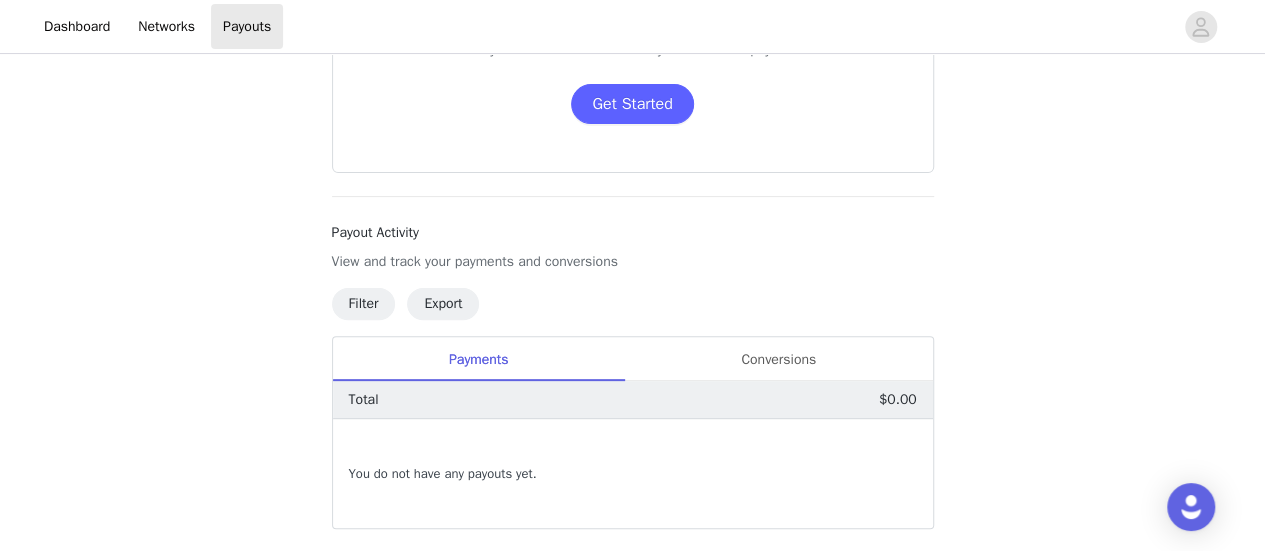 scroll, scrollTop: 20, scrollLeft: 0, axis: vertical 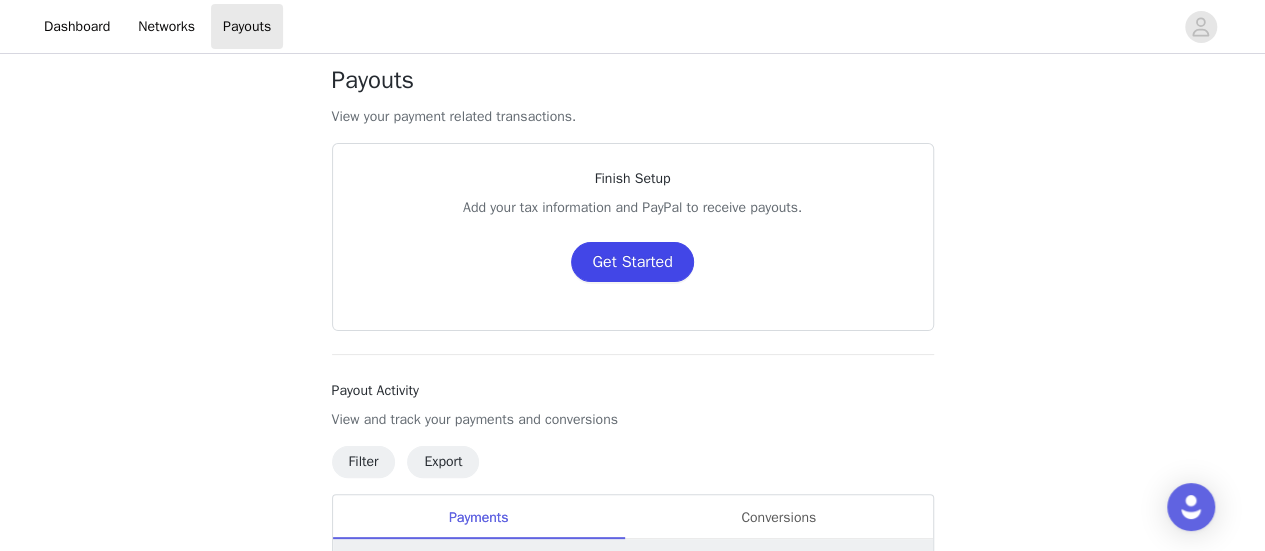 click on "Get Started" at bounding box center (632, 262) 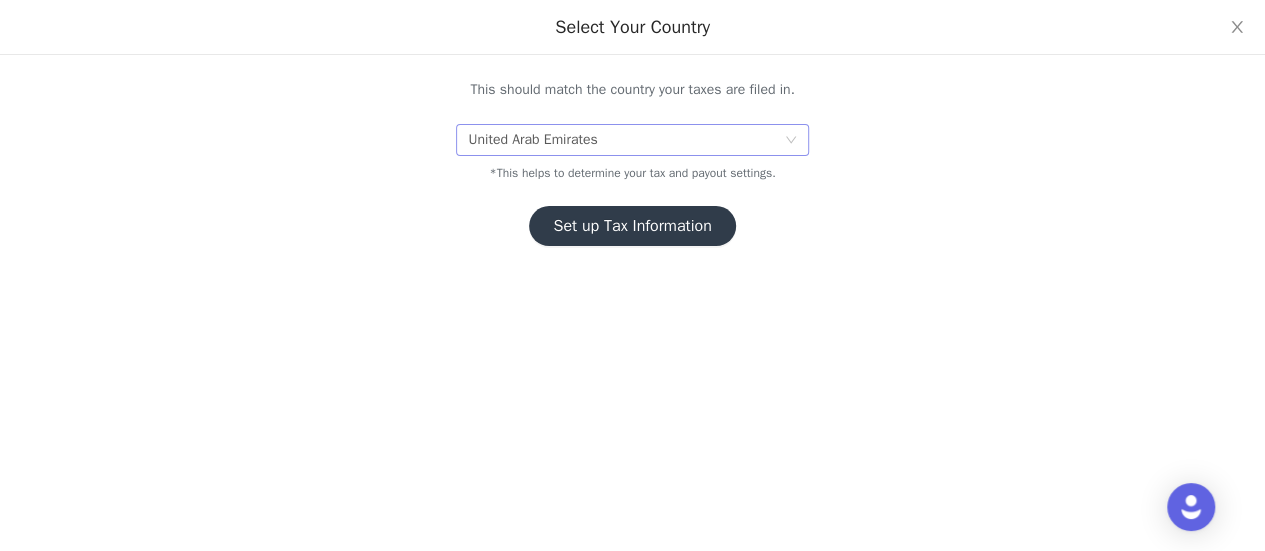click 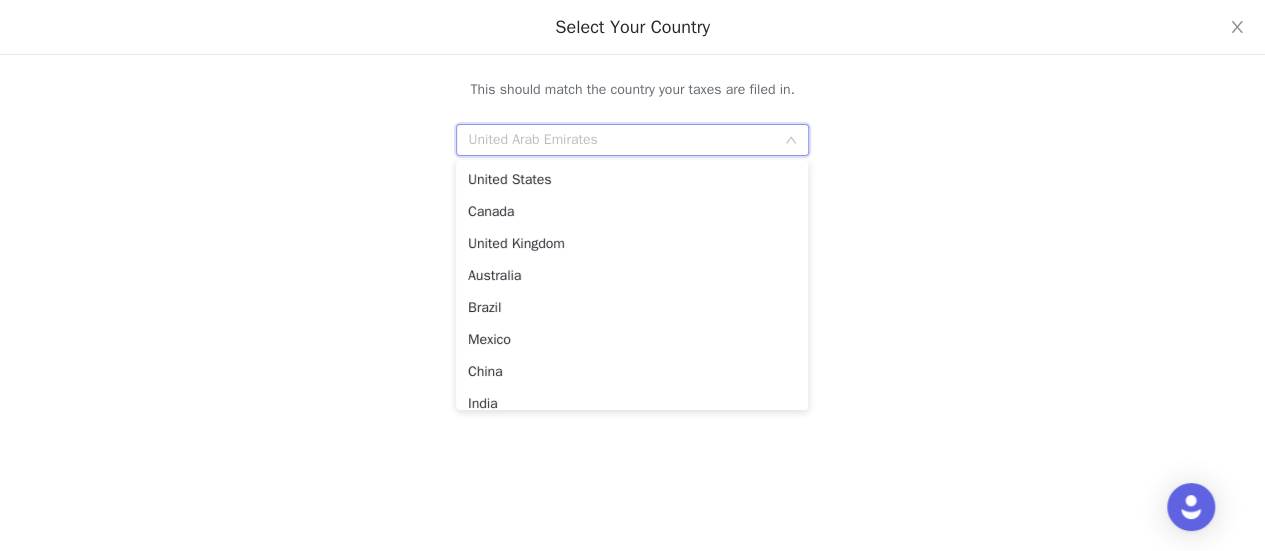 scroll, scrollTop: 7050, scrollLeft: 0, axis: vertical 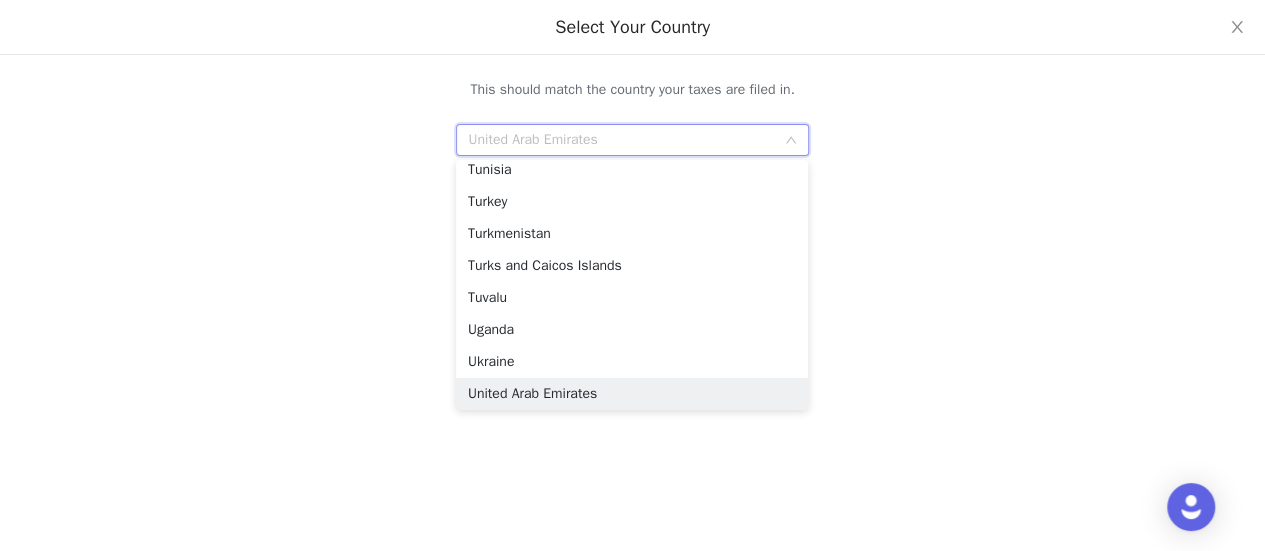 click 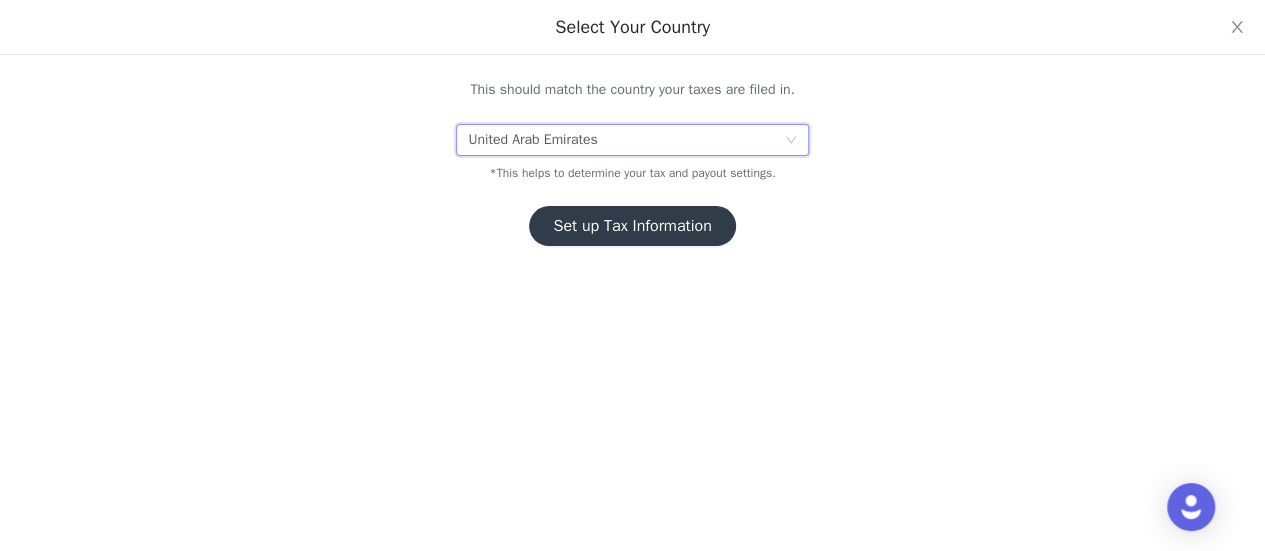 click on "Set up Tax Information" at bounding box center (632, 226) 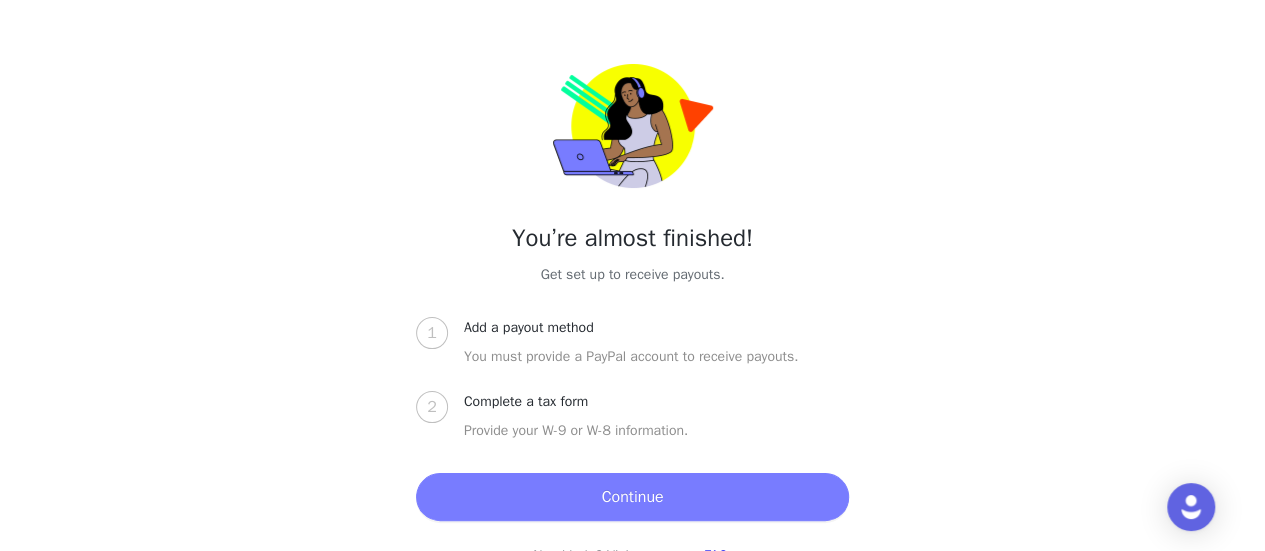 click on "Continue" at bounding box center (632, 497) 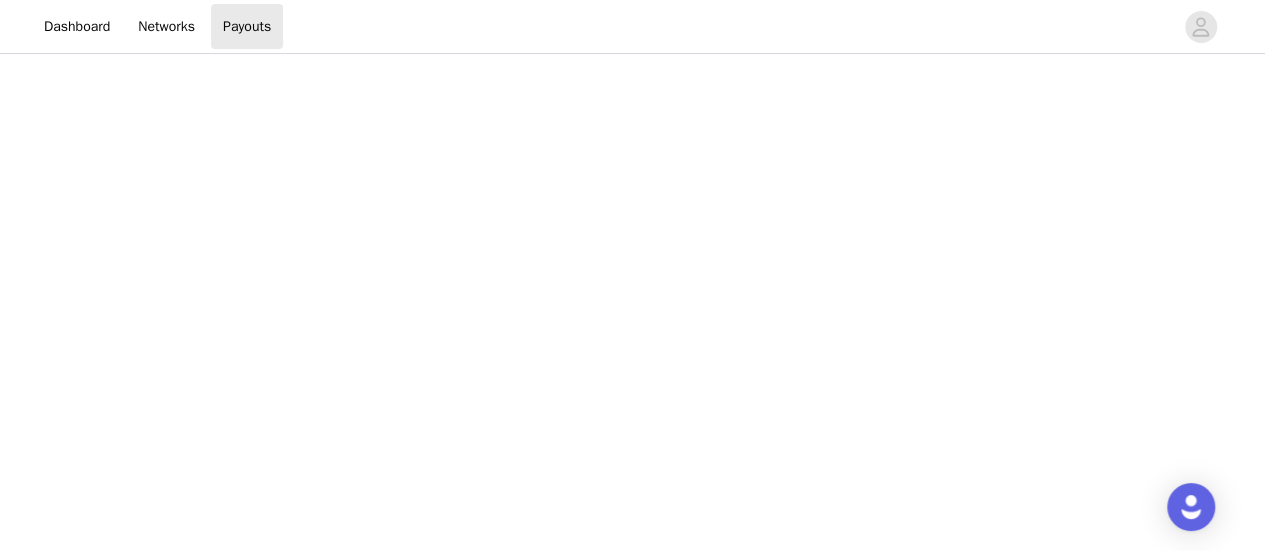 scroll, scrollTop: 400, scrollLeft: 0, axis: vertical 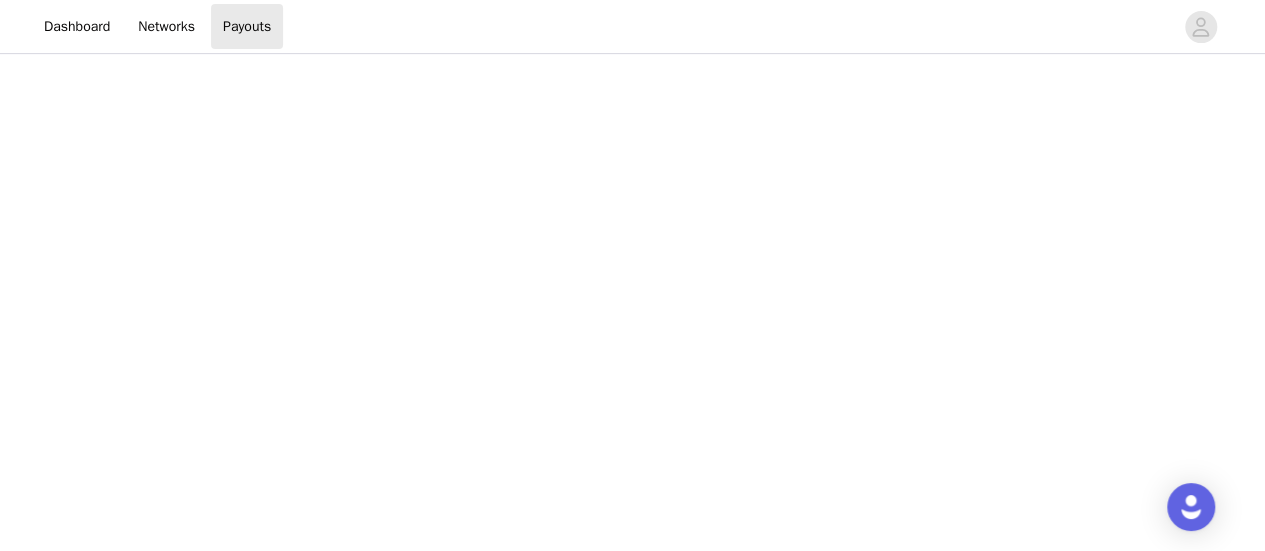 click on "Payouts   View your payment related transactions.             Payout Activity   View and track your payments and conversions   Filter   Export     Payments Conversions   Total     $0.00    You do not have any payouts yet.   0" at bounding box center [633, 453] 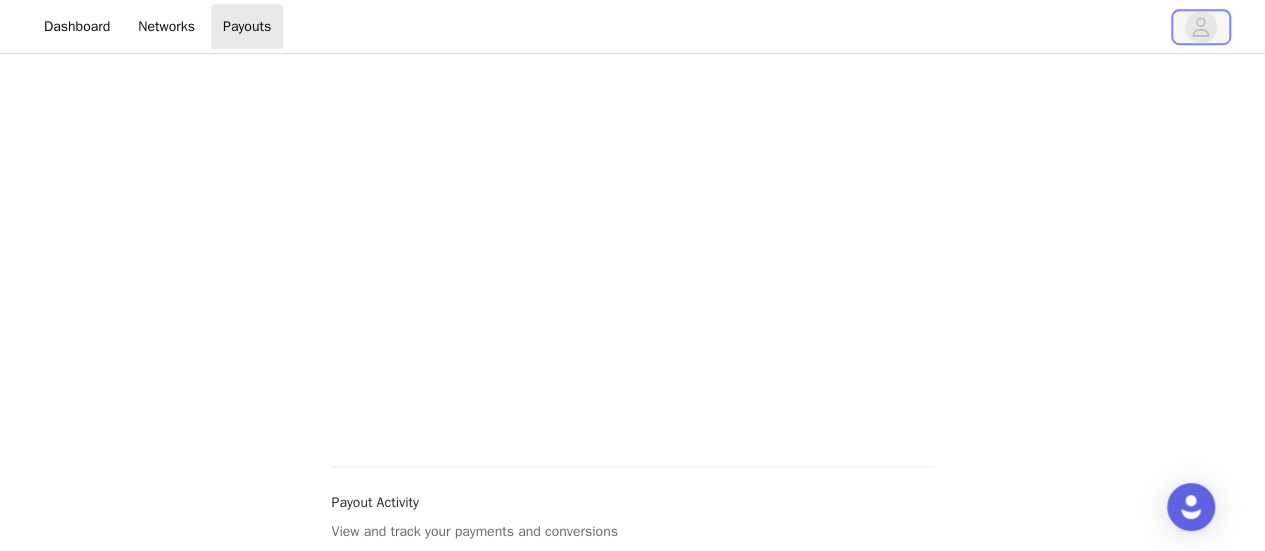 click at bounding box center (1201, 27) 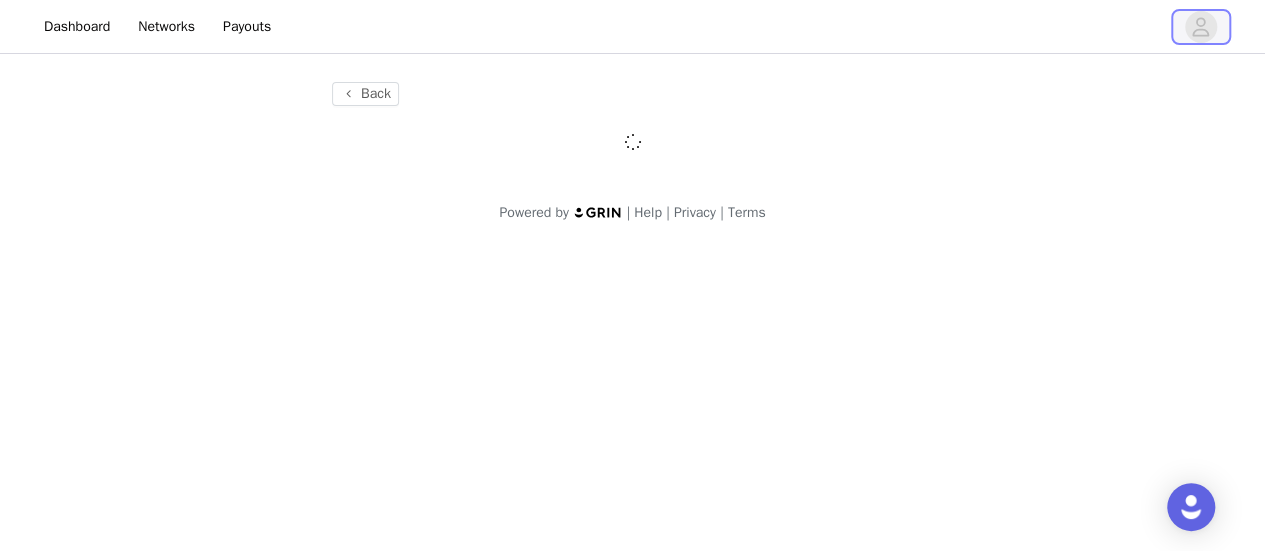 scroll, scrollTop: 0, scrollLeft: 0, axis: both 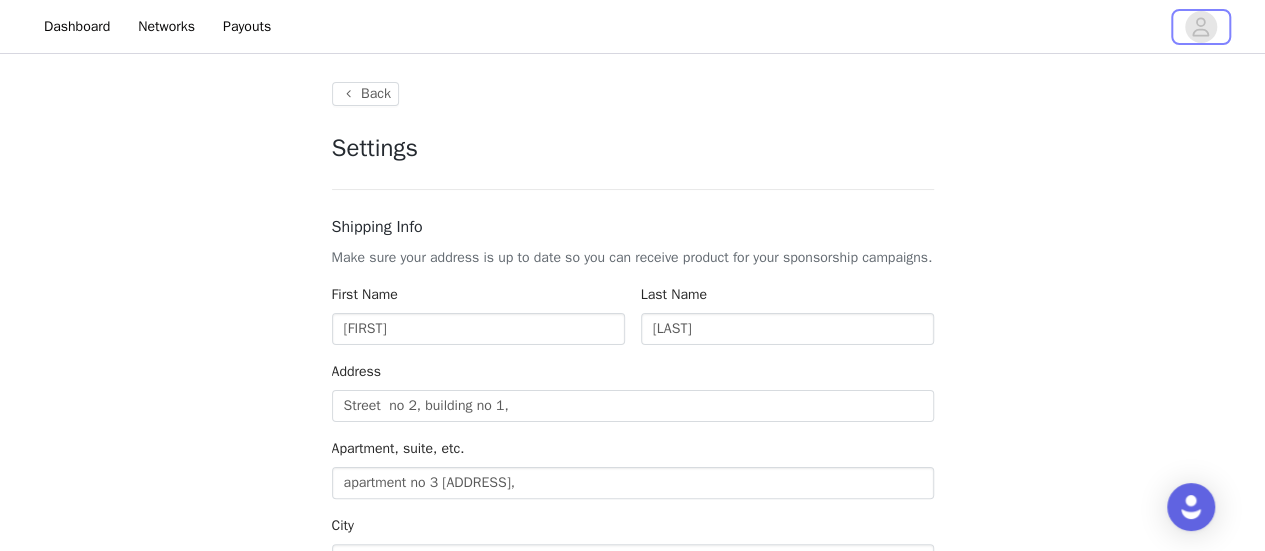 type on "+1 (United States)" 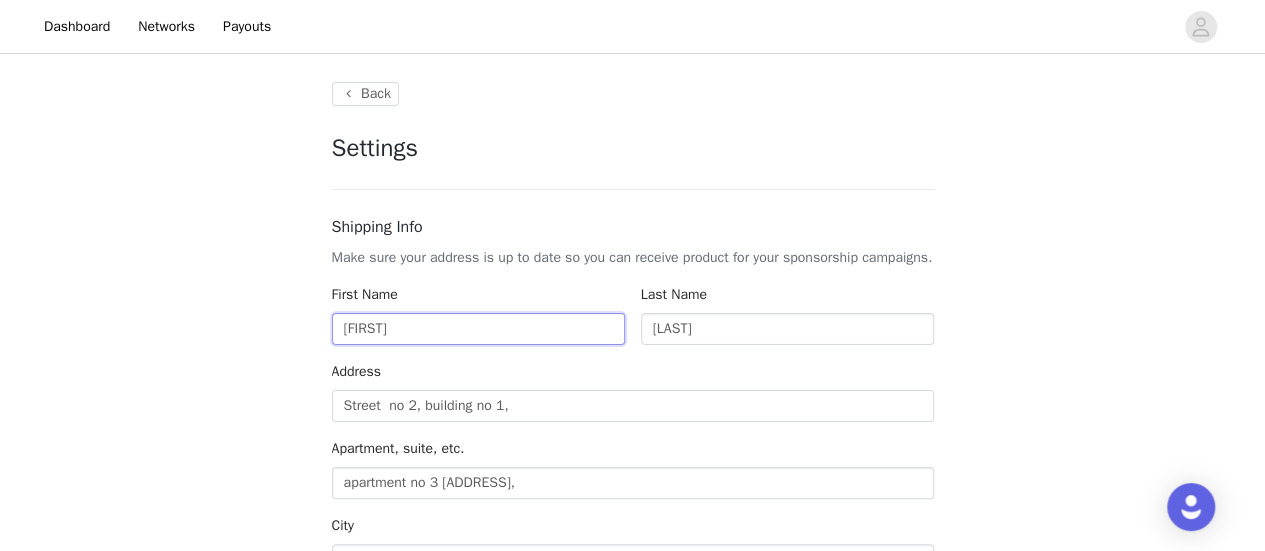 click on "[FIRST]" at bounding box center (478, 329) 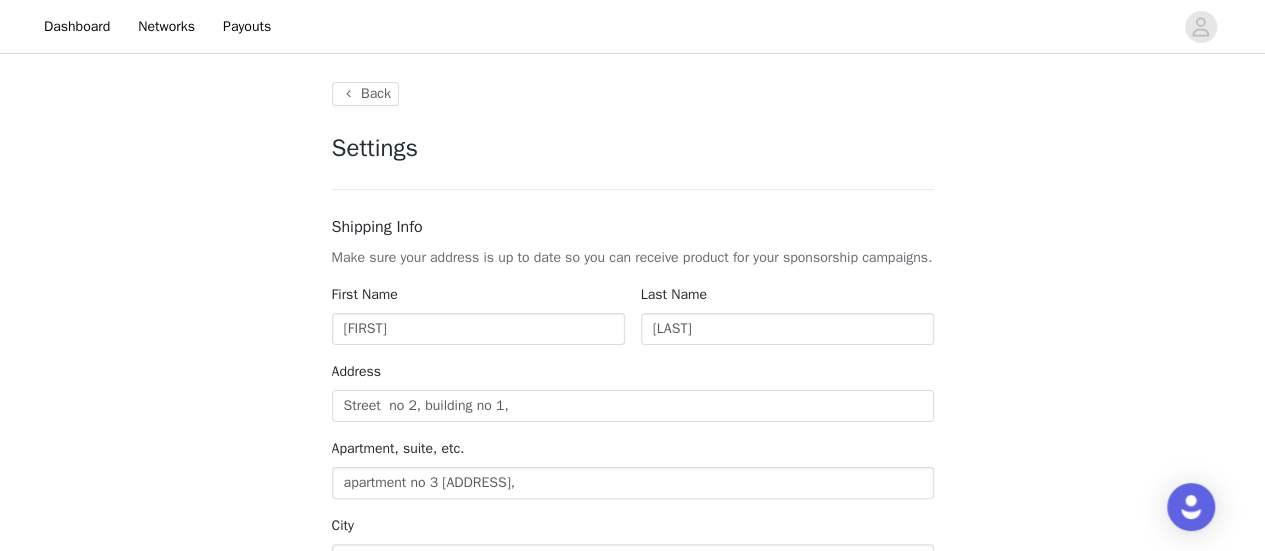 click on "First Name [FIRST]   Last Name [LAST]   Address Street  no 2, building no 1,   Apartment, suite, etc. apartment no 3 [ADDRESS],   City [CITY]   Country
United Arab Emirates
Emirate
[EMIRATE]
Update     Contact Information
Keep your information up to date so you can receive emails regarding new sponsorships.
Email [EMAIL] This email is used by all brands that you work with. Changing this email will change it for all brands.   Phone Number [PHONE]" at bounding box center (632, 1000) 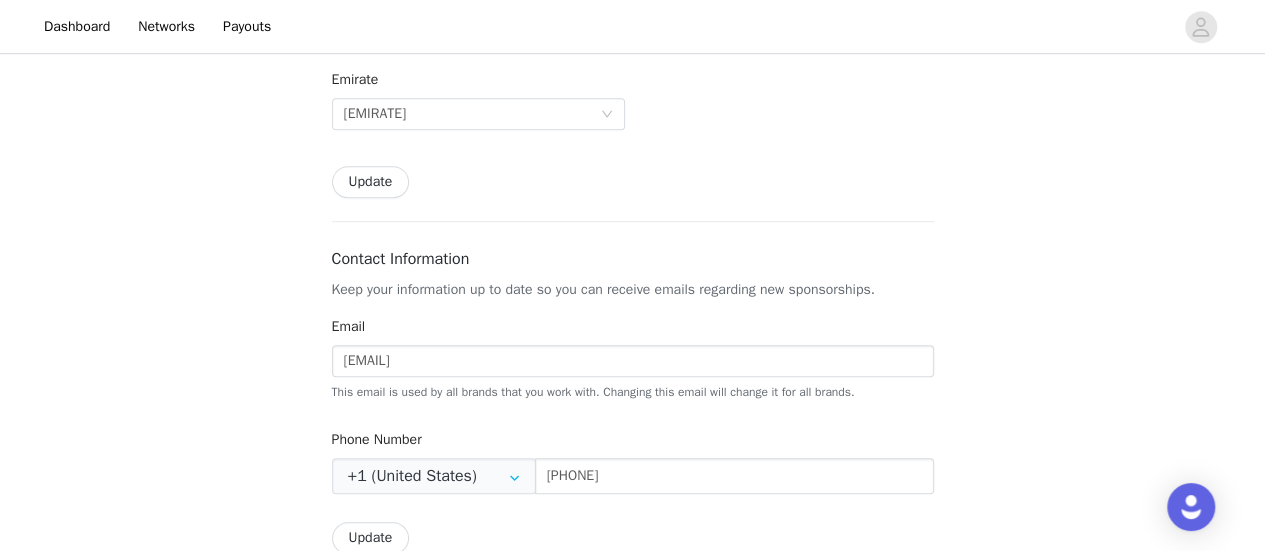 scroll, scrollTop: 933, scrollLeft: 0, axis: vertical 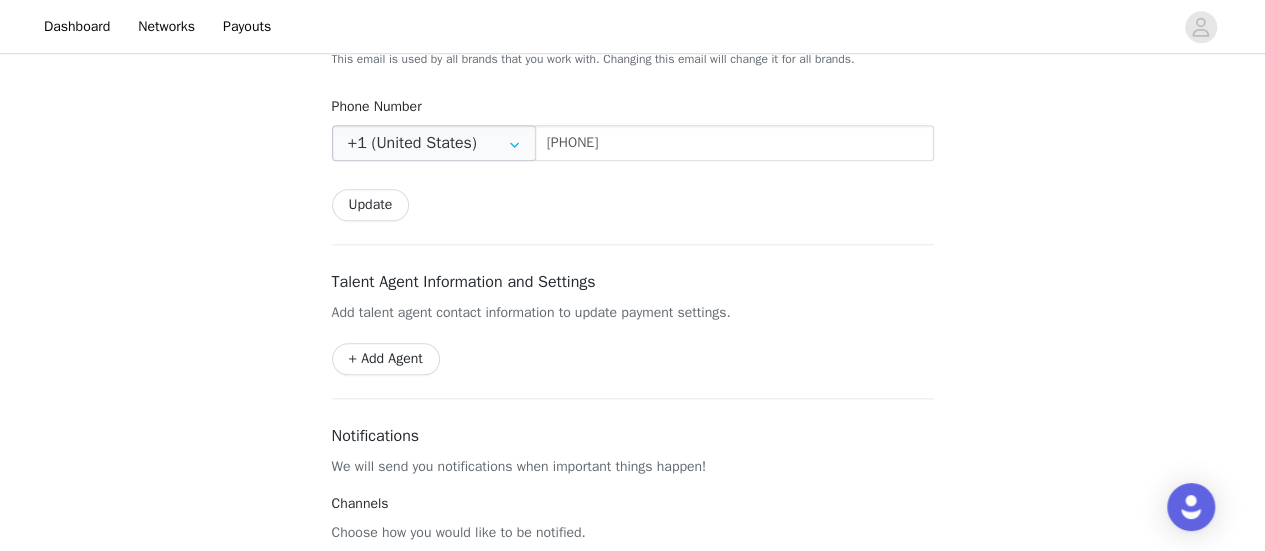 click at bounding box center (515, 143) 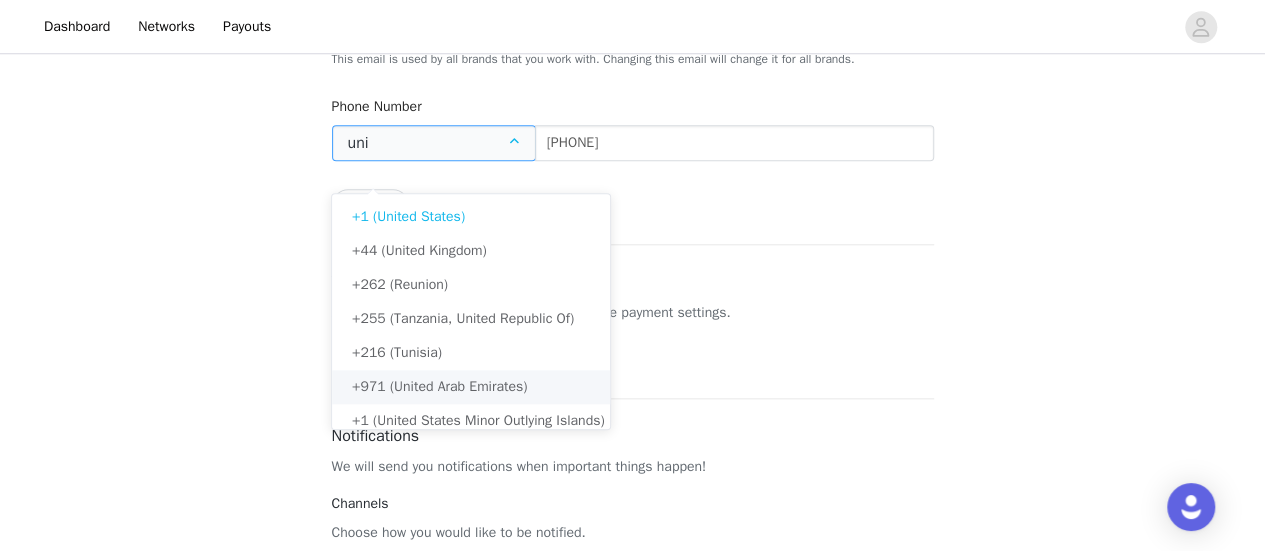 click on "+971 (United Arab Emirates)" at bounding box center (439, 386) 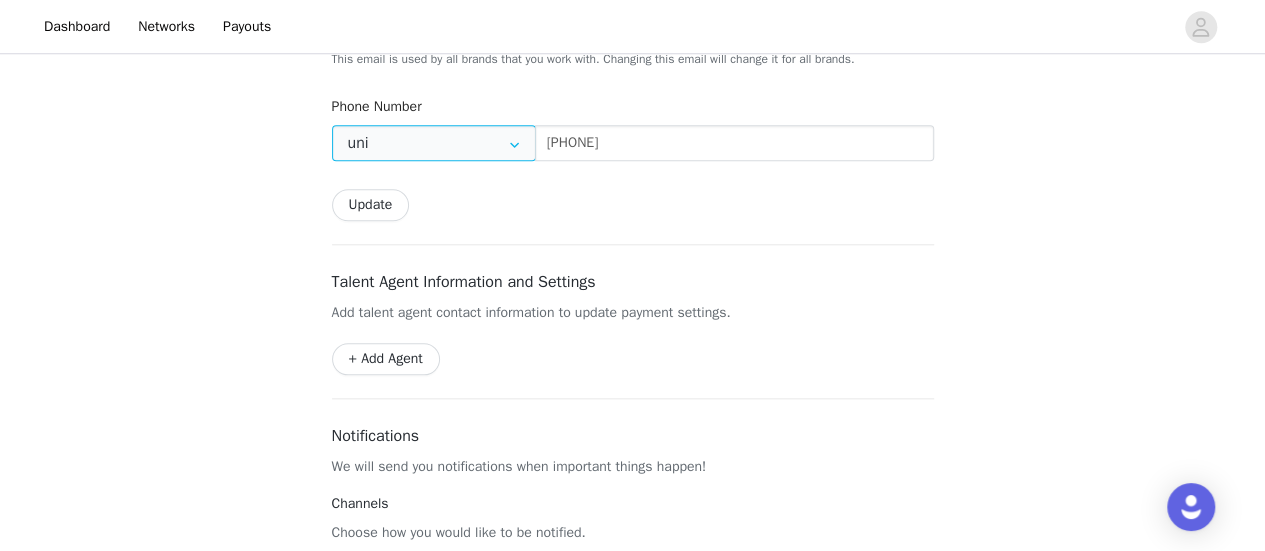 type on "+971 (United Arab Emirates)" 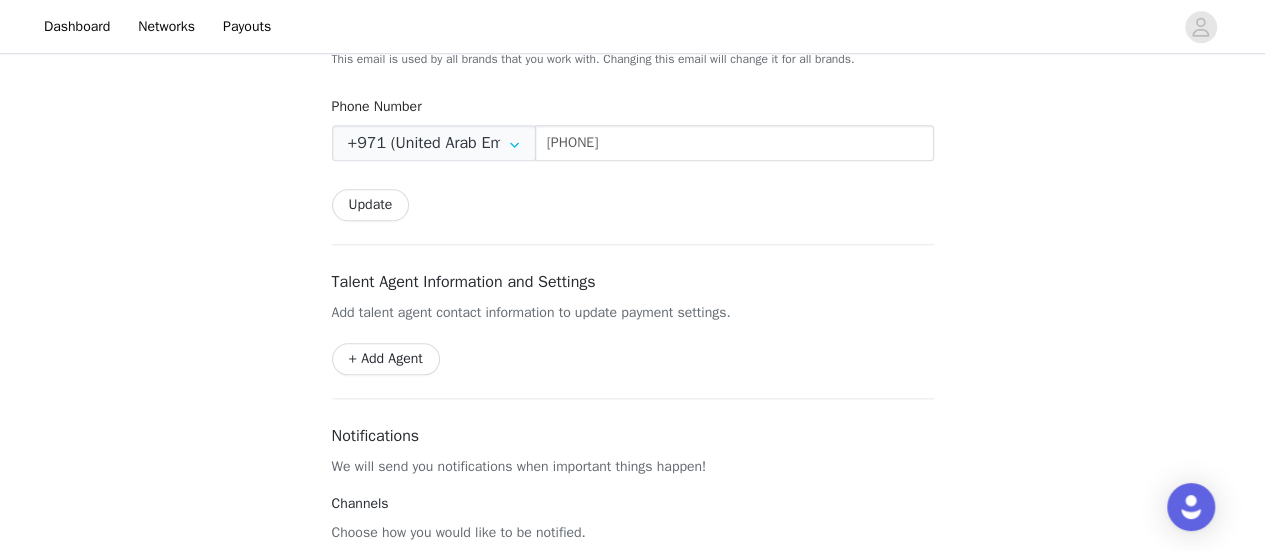 click on "Update" at bounding box center [371, 205] 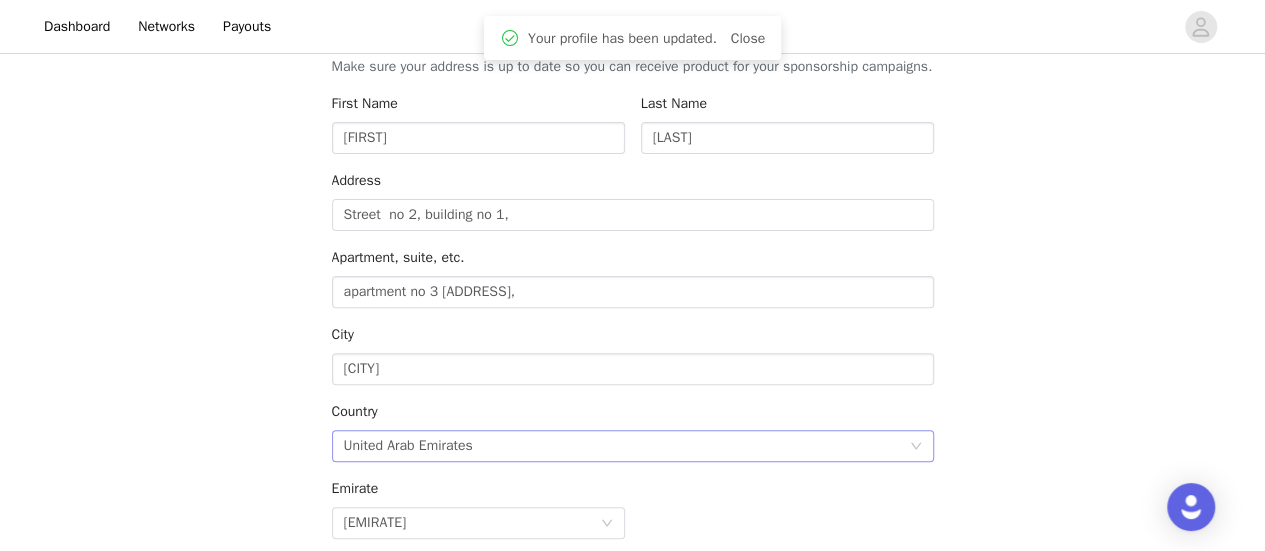 scroll, scrollTop: 66, scrollLeft: 0, axis: vertical 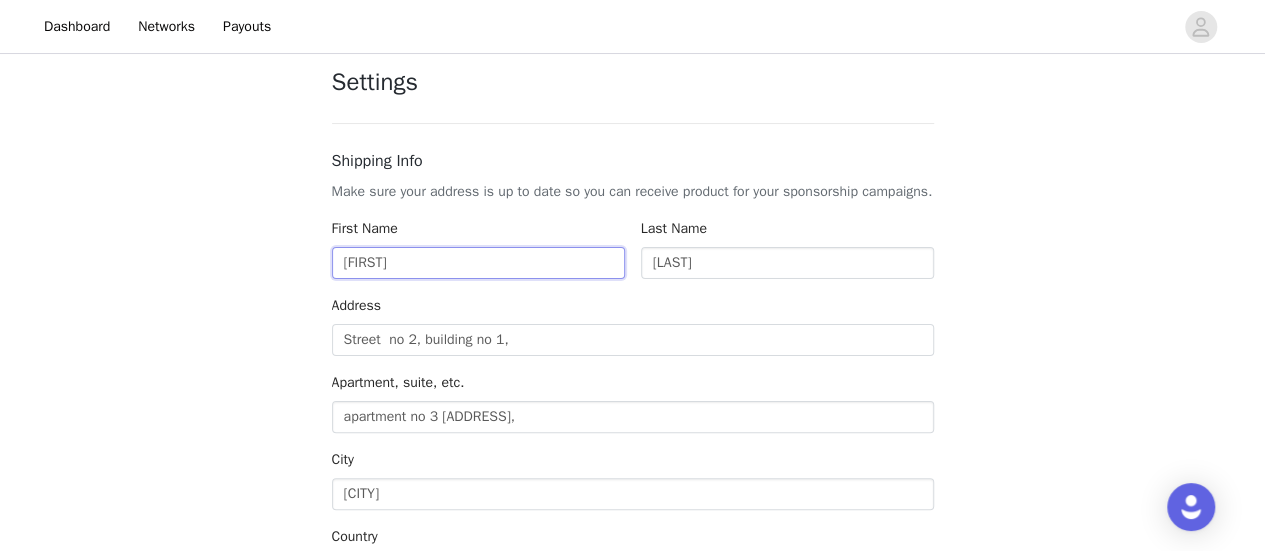 click on "[FIRST]" at bounding box center (478, 263) 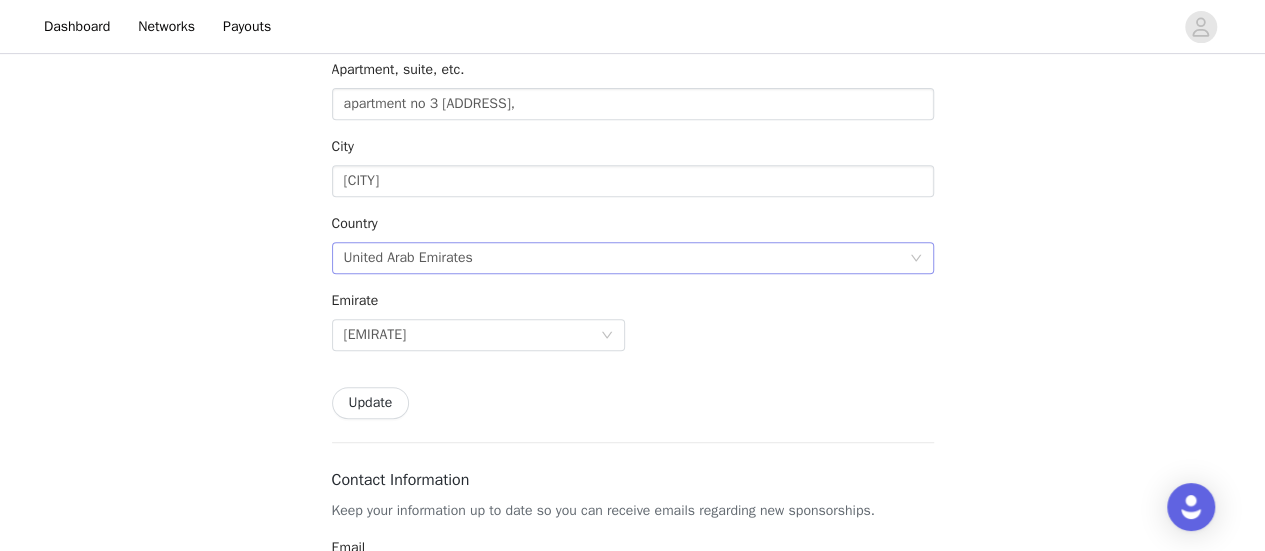 scroll, scrollTop: 466, scrollLeft: 0, axis: vertical 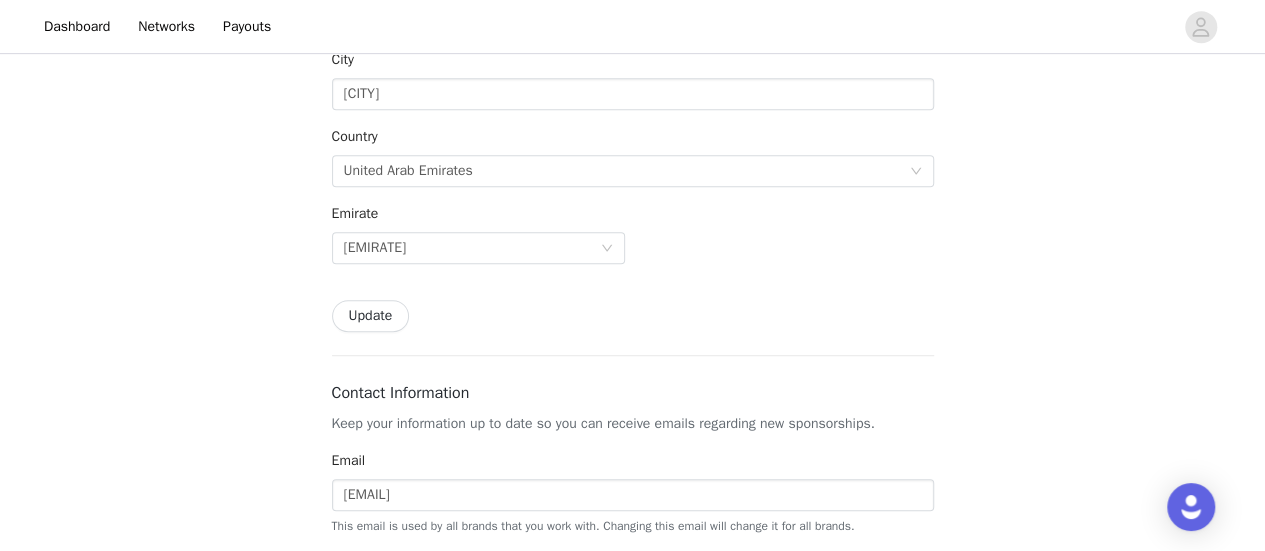 type on "[FIRST]" 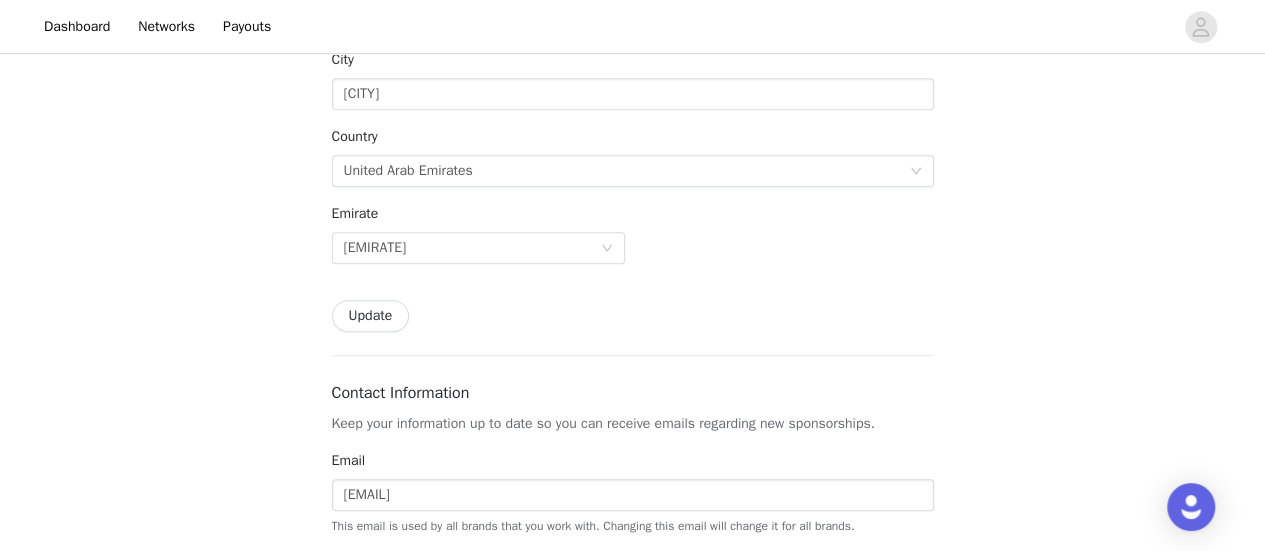 click on "Update" at bounding box center (371, 316) 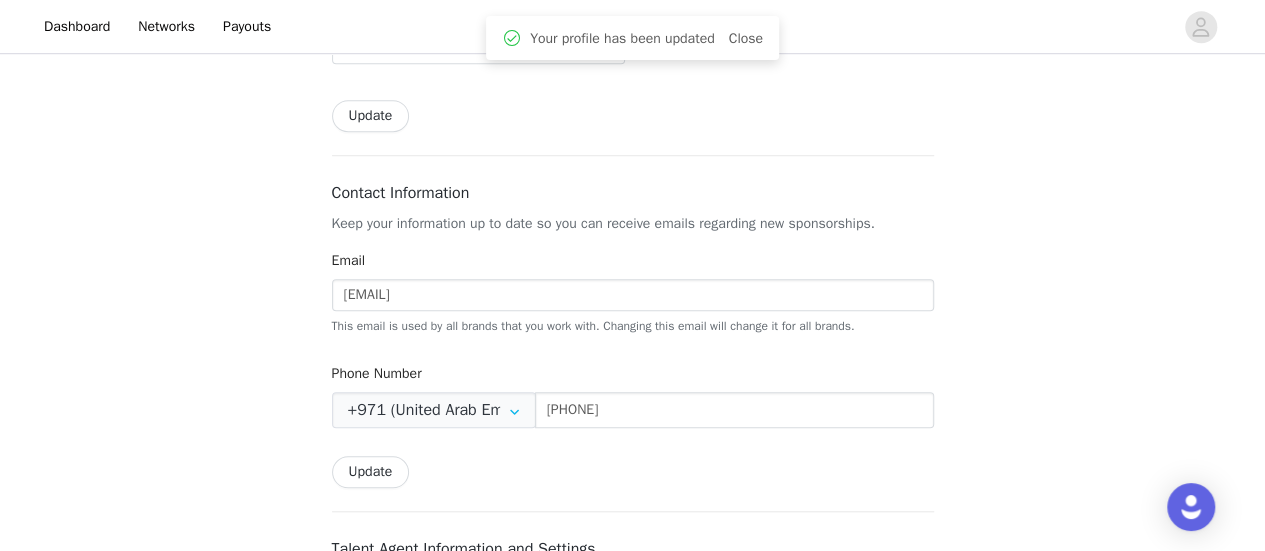 scroll, scrollTop: 666, scrollLeft: 0, axis: vertical 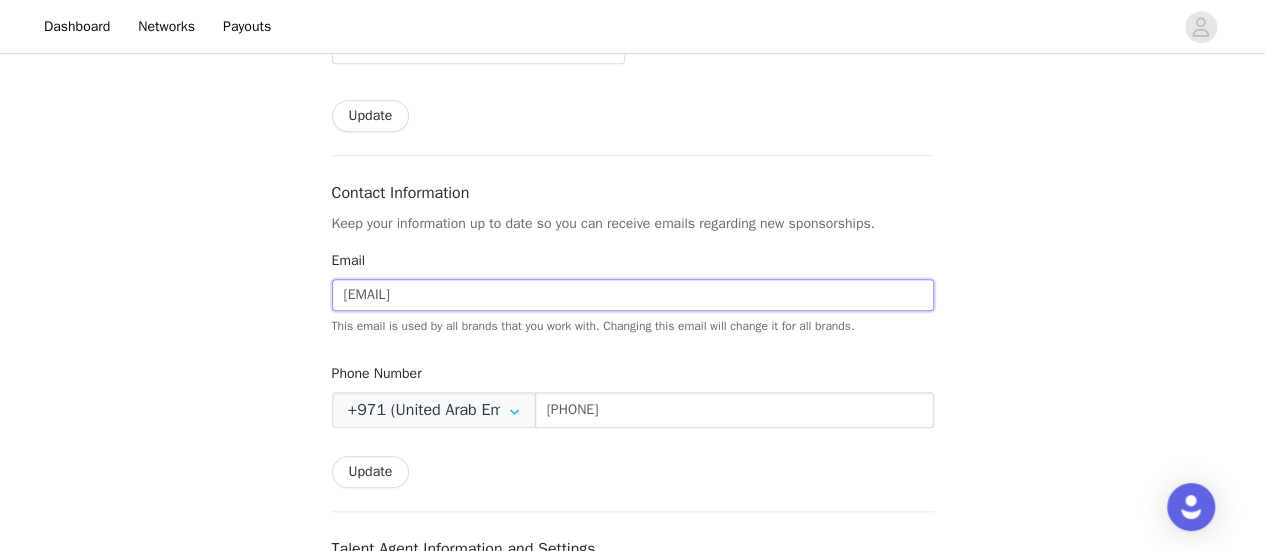 click on "[EMAIL]" at bounding box center (633, 295) 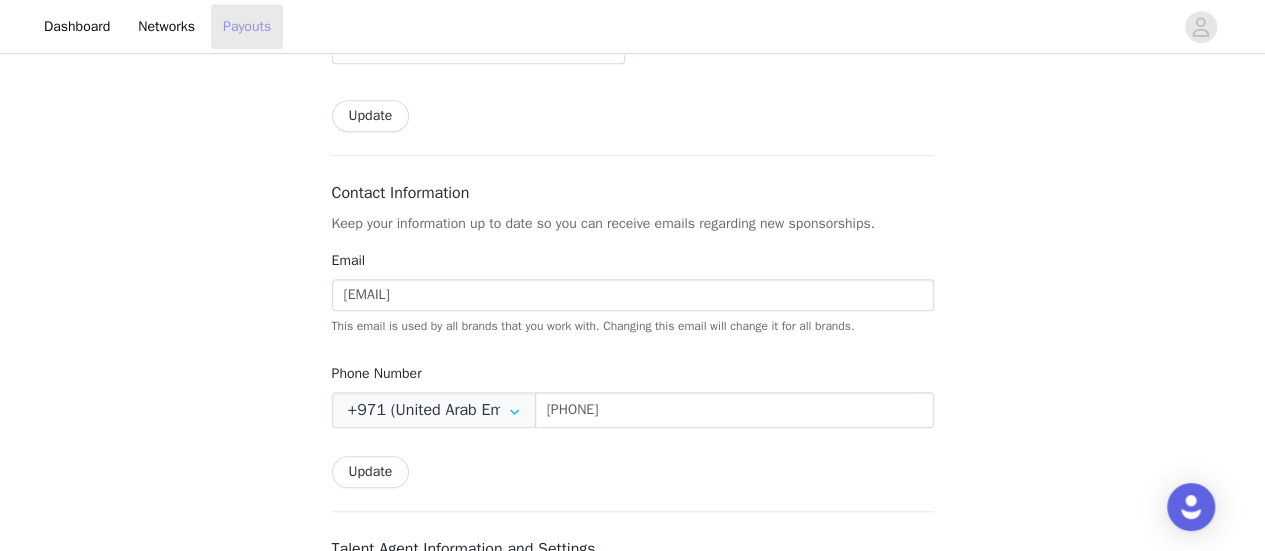 click on "Payouts" at bounding box center [247, 26] 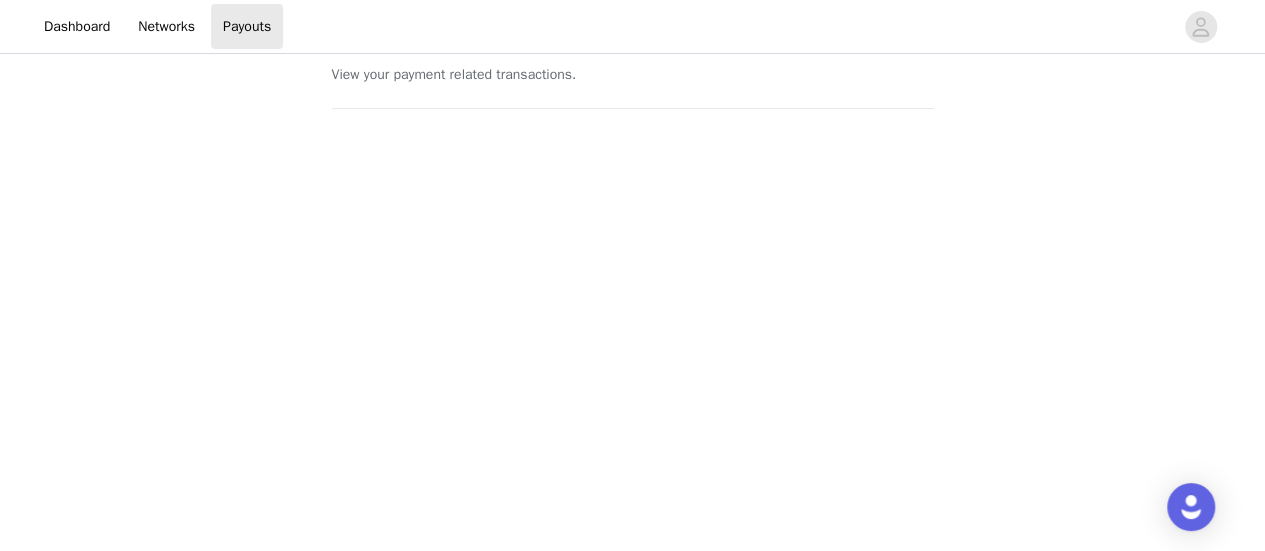 scroll, scrollTop: 0, scrollLeft: 0, axis: both 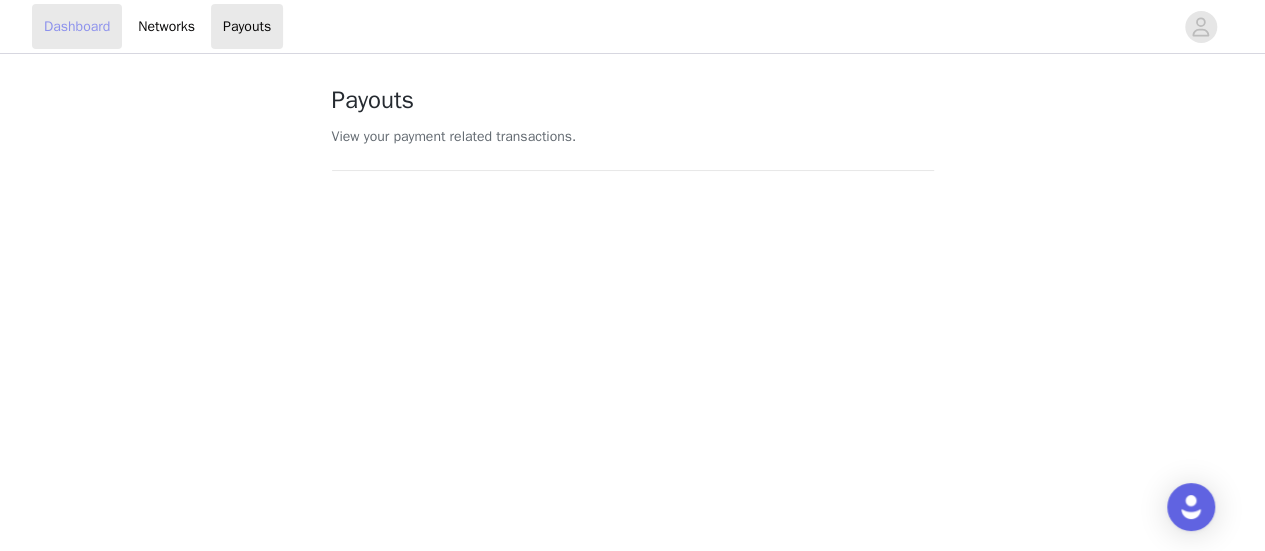 click on "Dashboard" at bounding box center [77, 26] 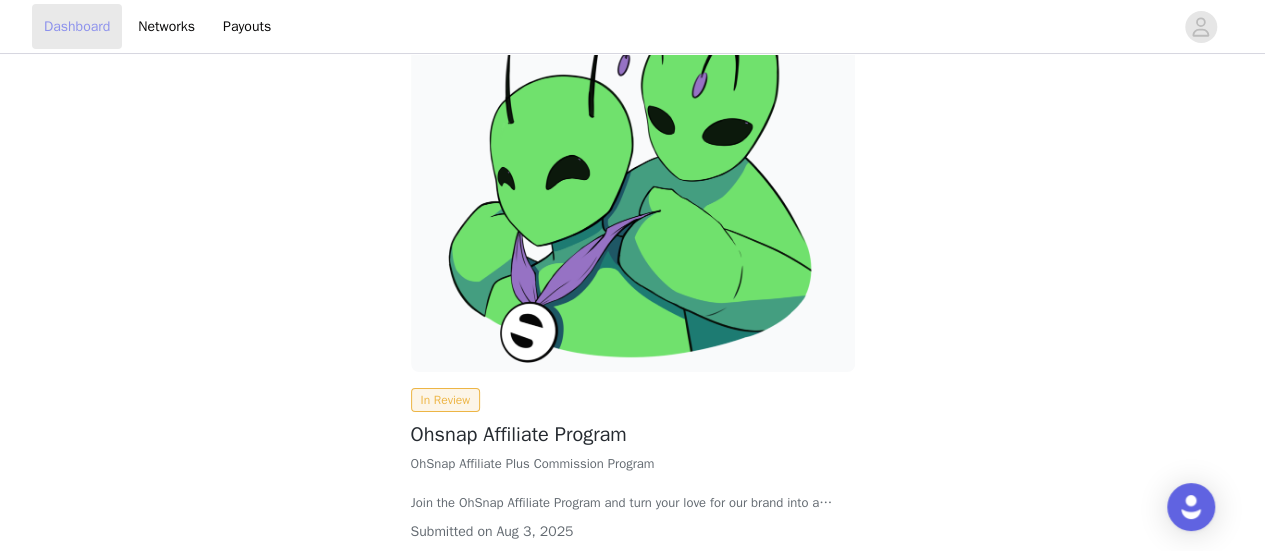 scroll, scrollTop: 133, scrollLeft: 0, axis: vertical 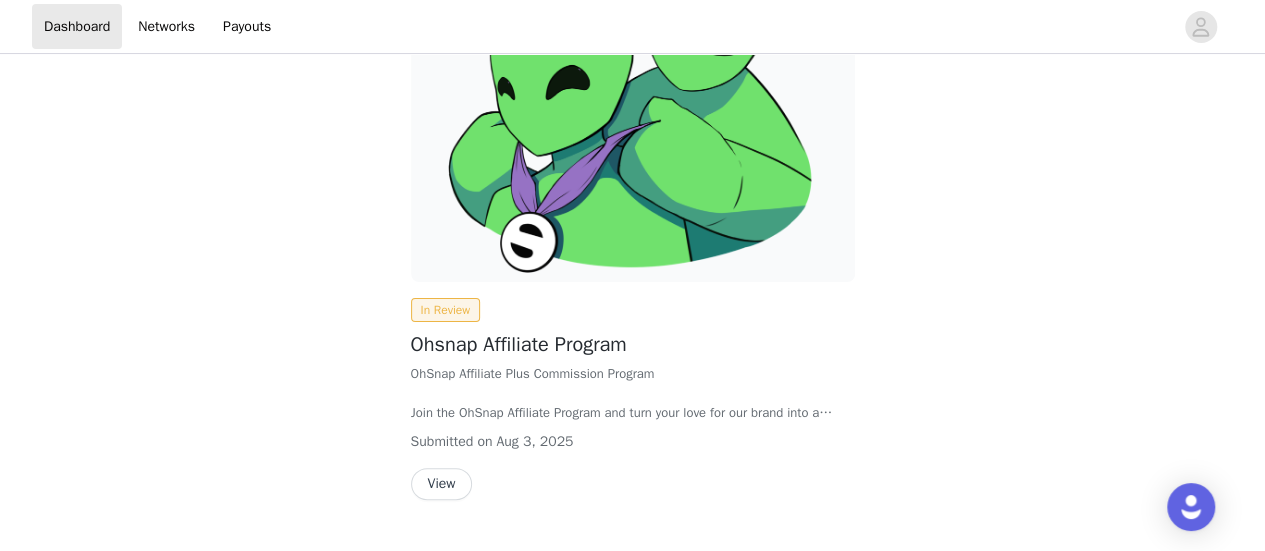 click on "View" at bounding box center (442, 484) 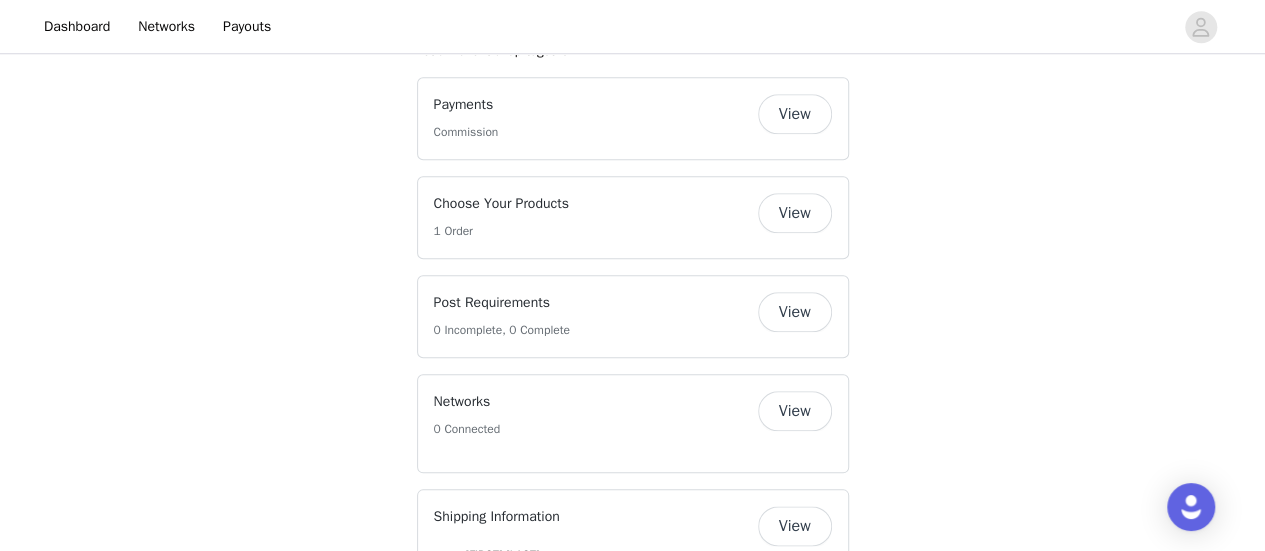 scroll, scrollTop: 933, scrollLeft: 0, axis: vertical 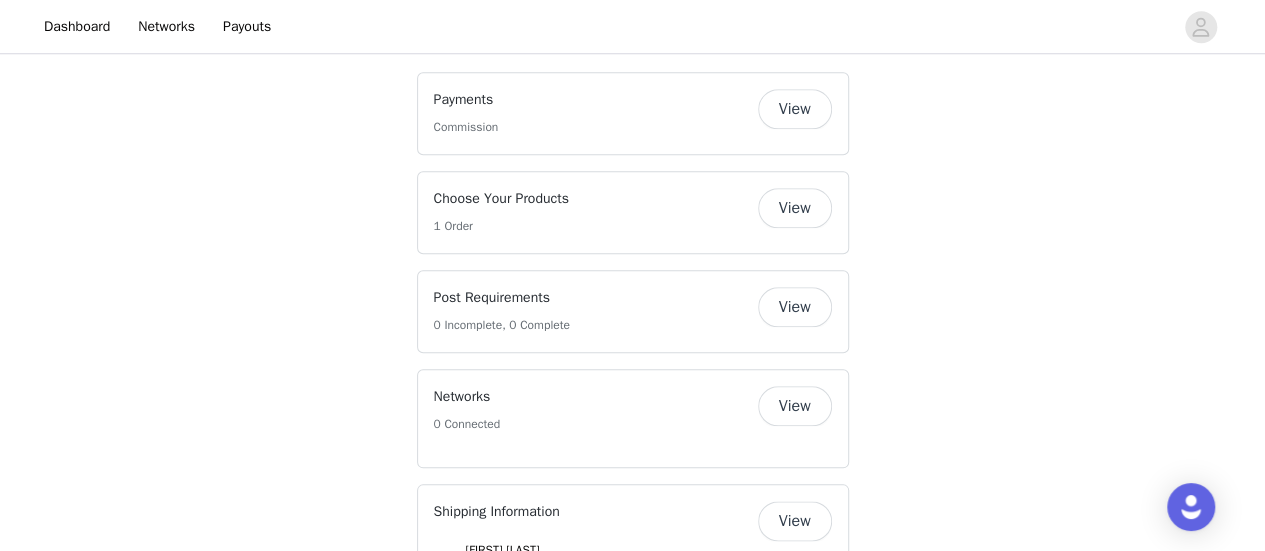 click on "View" at bounding box center (795, 109) 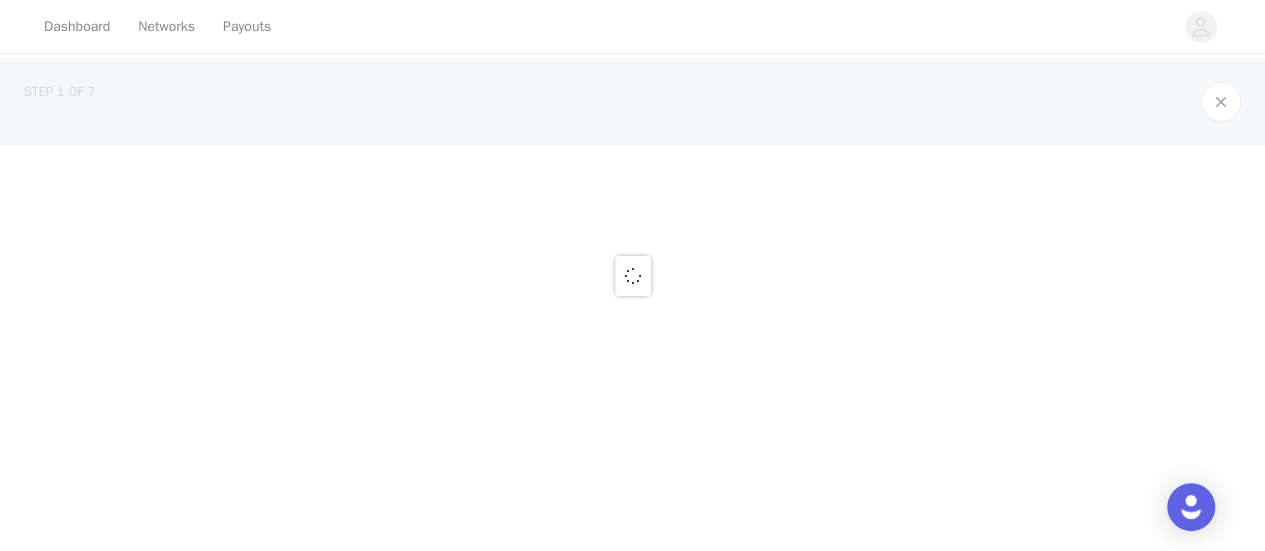 scroll, scrollTop: 0, scrollLeft: 0, axis: both 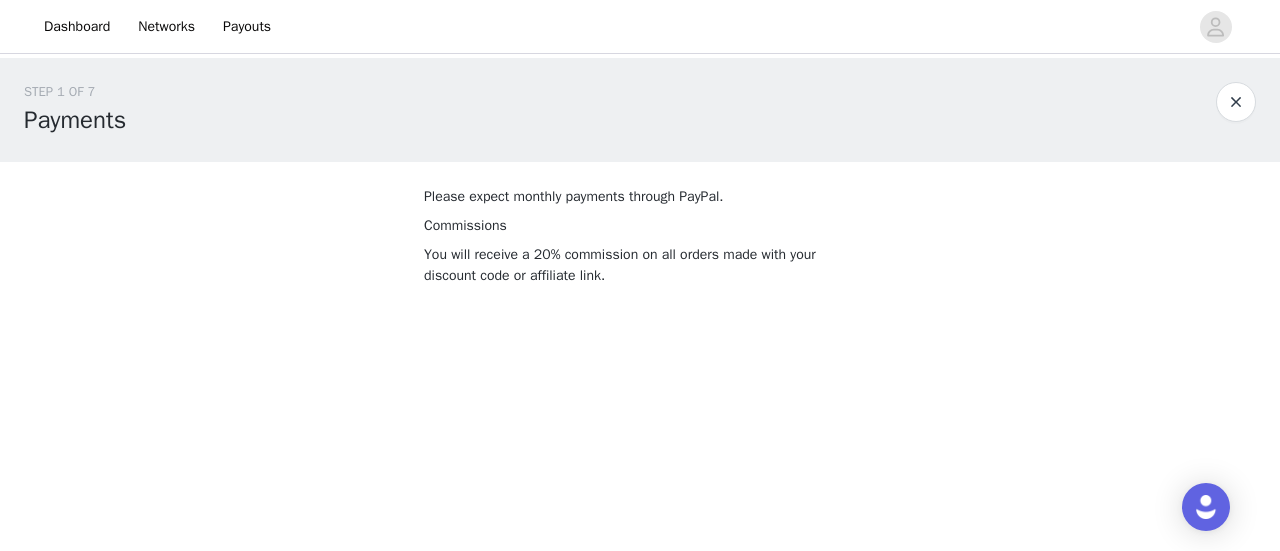click at bounding box center (1236, 102) 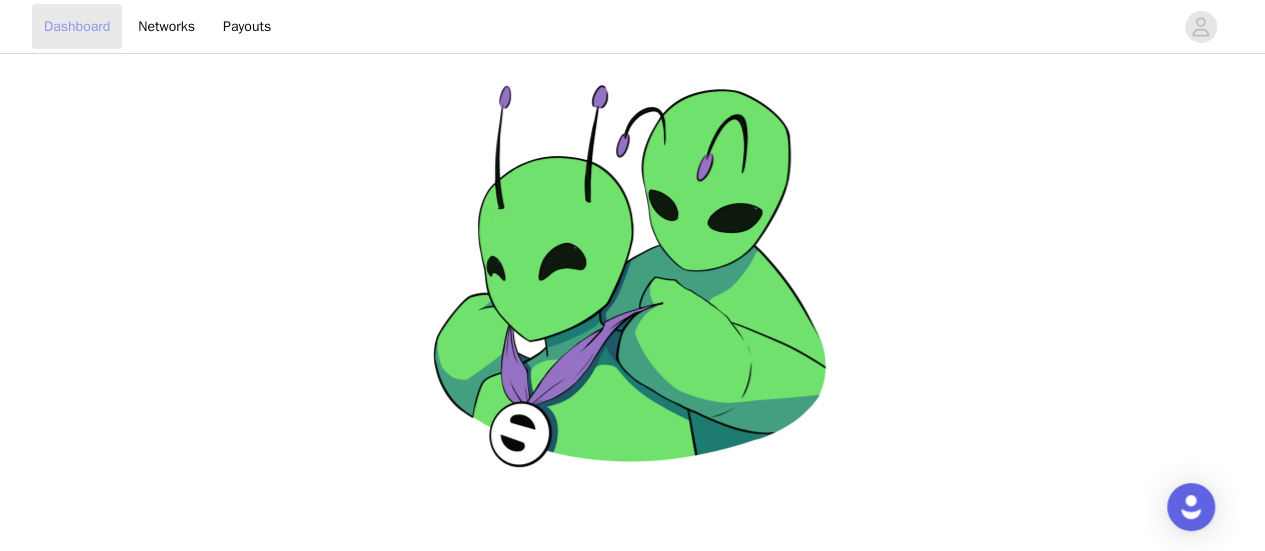 click on "Dashboard" at bounding box center (77, 26) 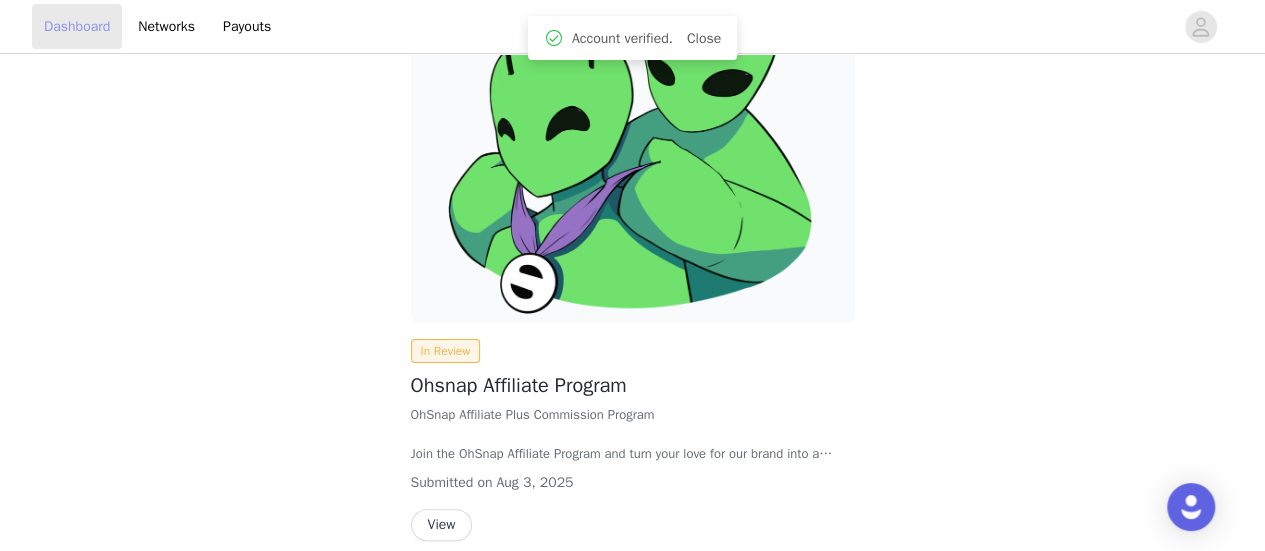 scroll, scrollTop: 0, scrollLeft: 0, axis: both 